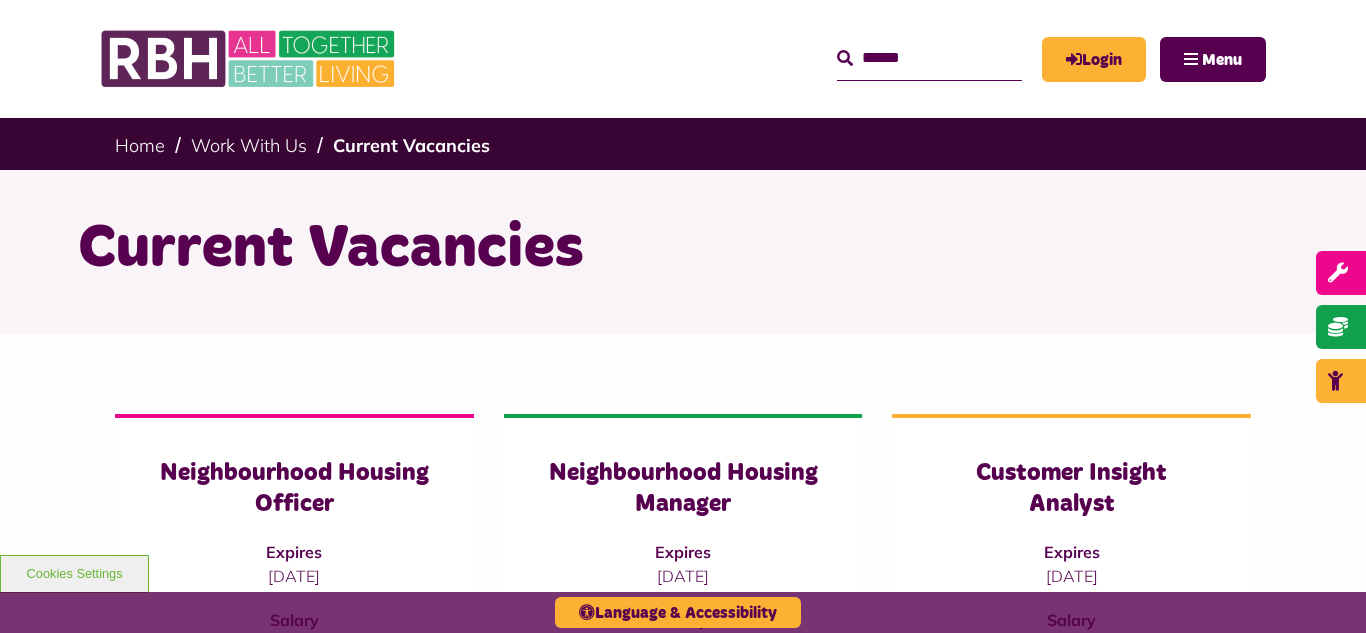 scroll, scrollTop: 2381, scrollLeft: 0, axis: vertical 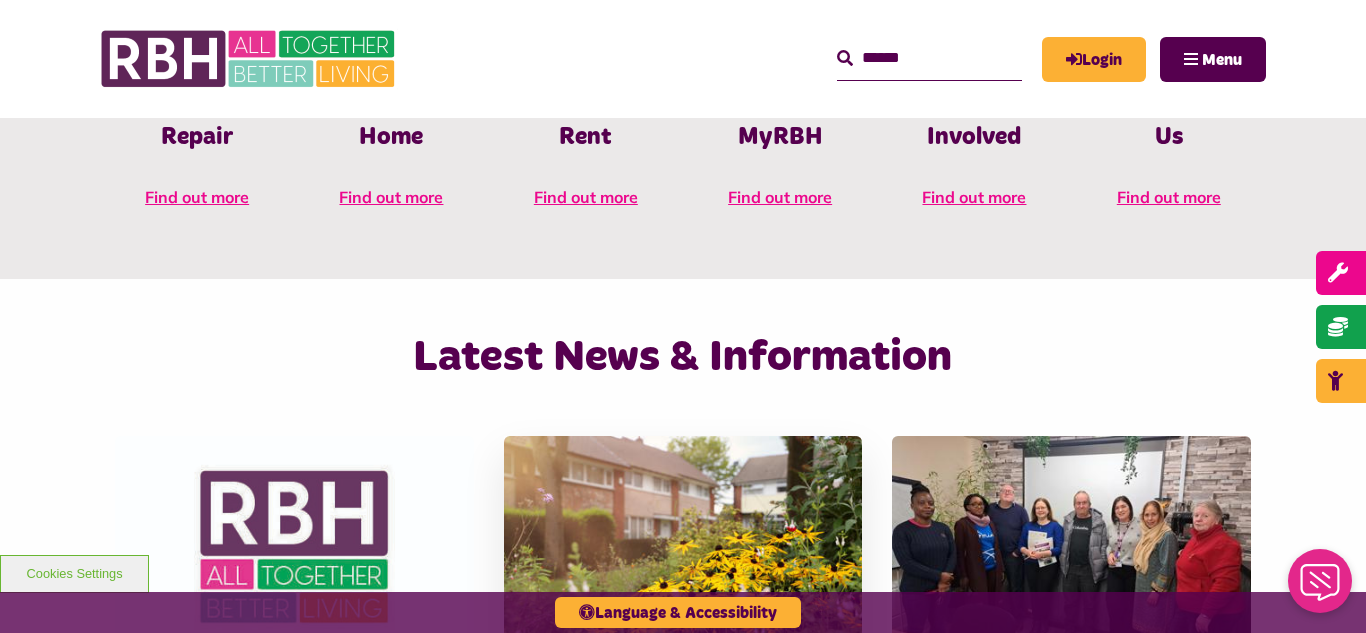 click at bounding box center [683, 548] 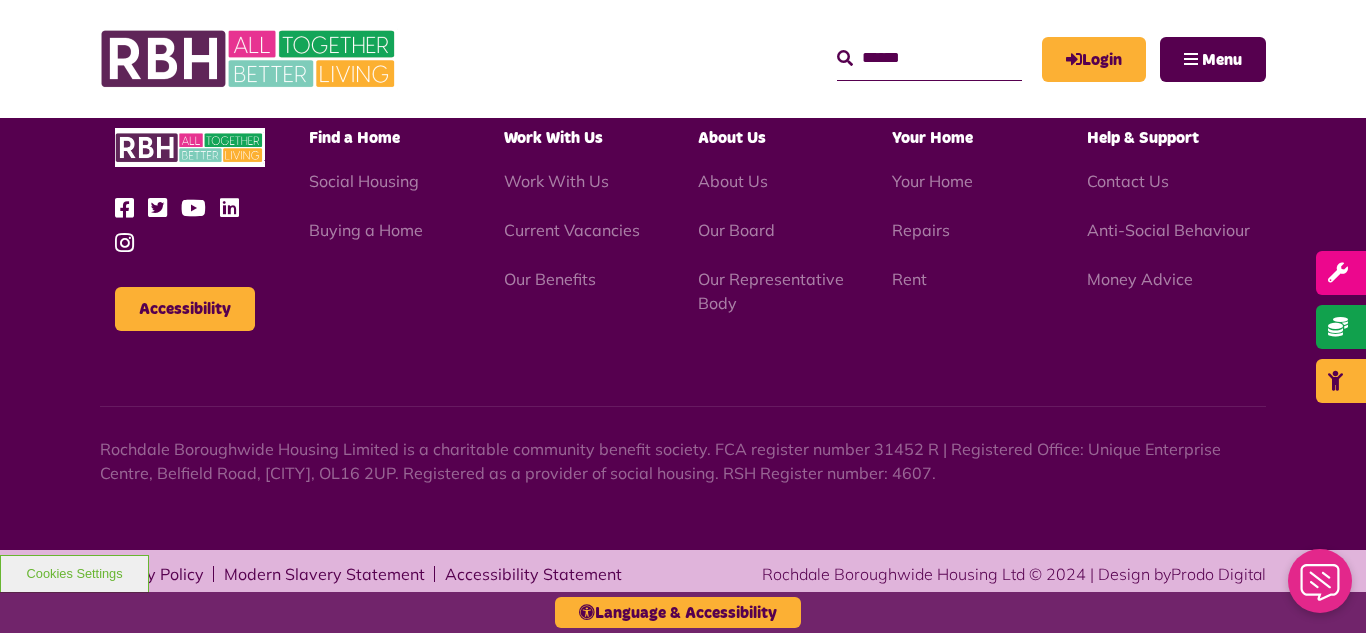 scroll, scrollTop: 1477, scrollLeft: 0, axis: vertical 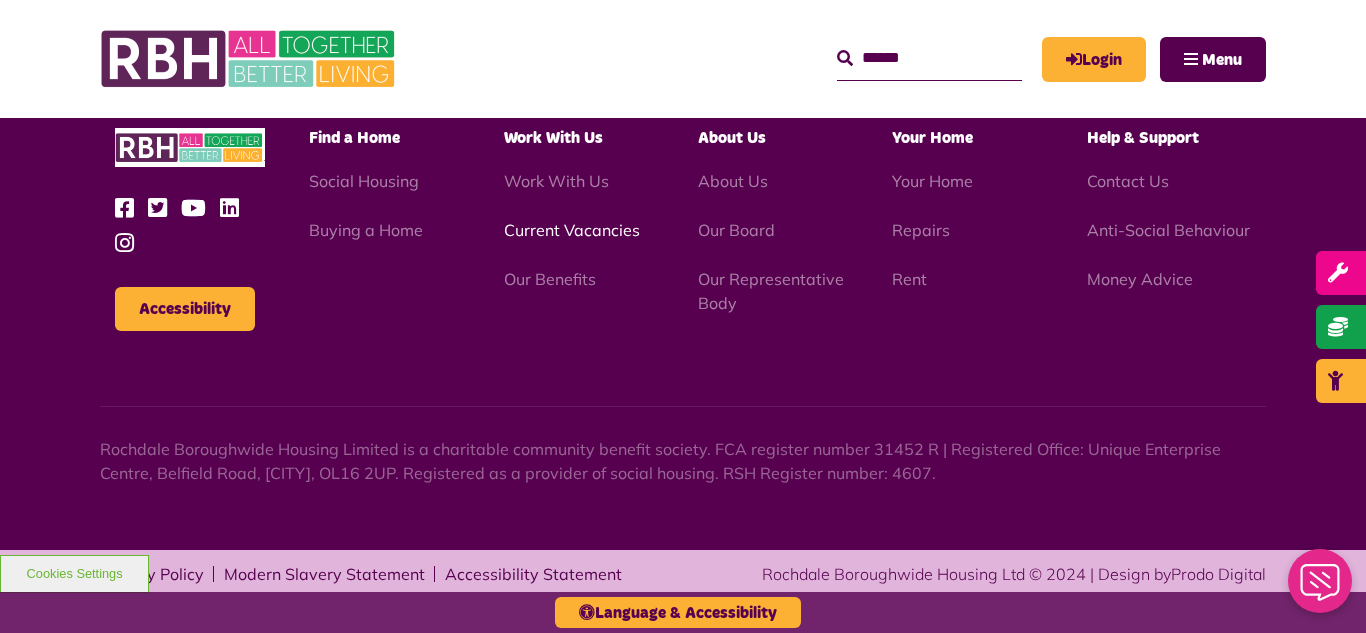 click on "Current Vacancies" at bounding box center (572, 230) 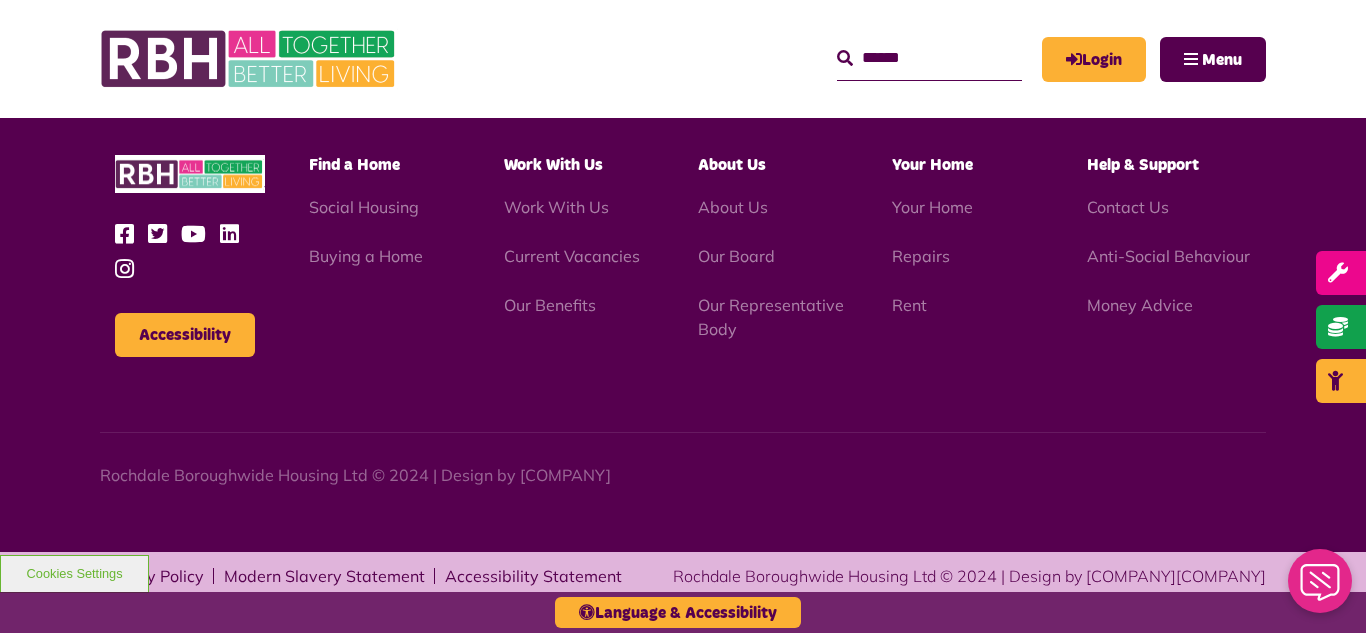 scroll, scrollTop: 2381, scrollLeft: 0, axis: vertical 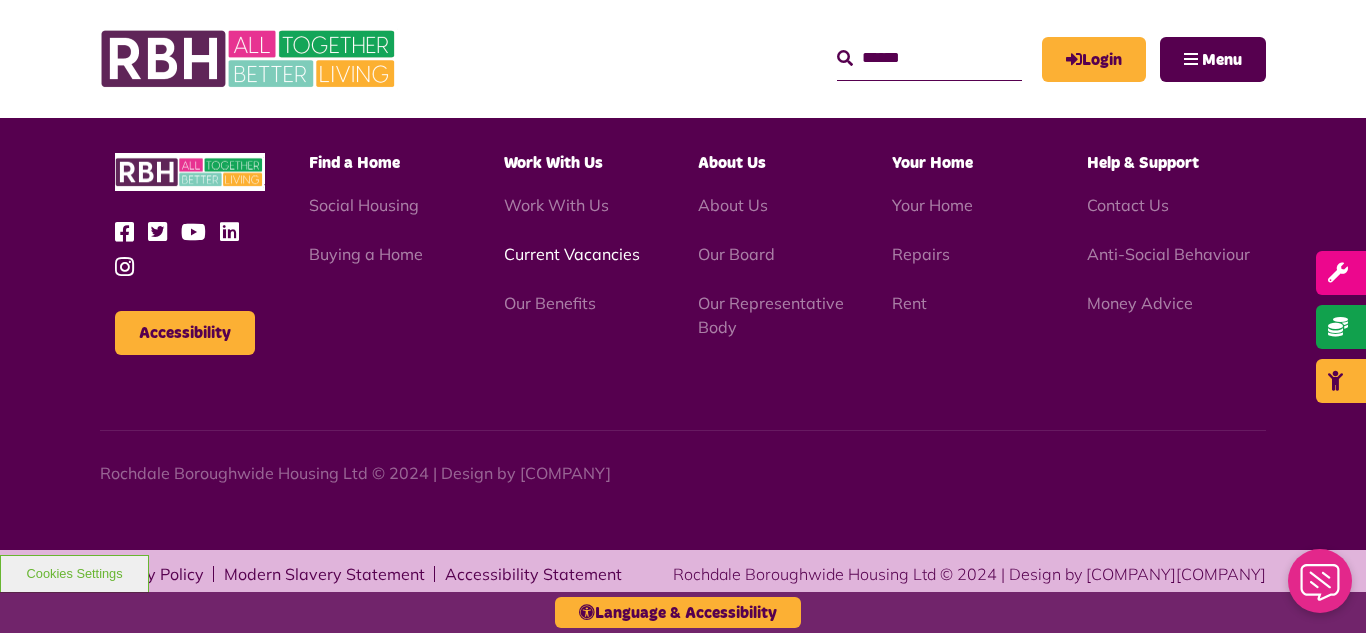 click on "Current Vacancies" at bounding box center (572, 254) 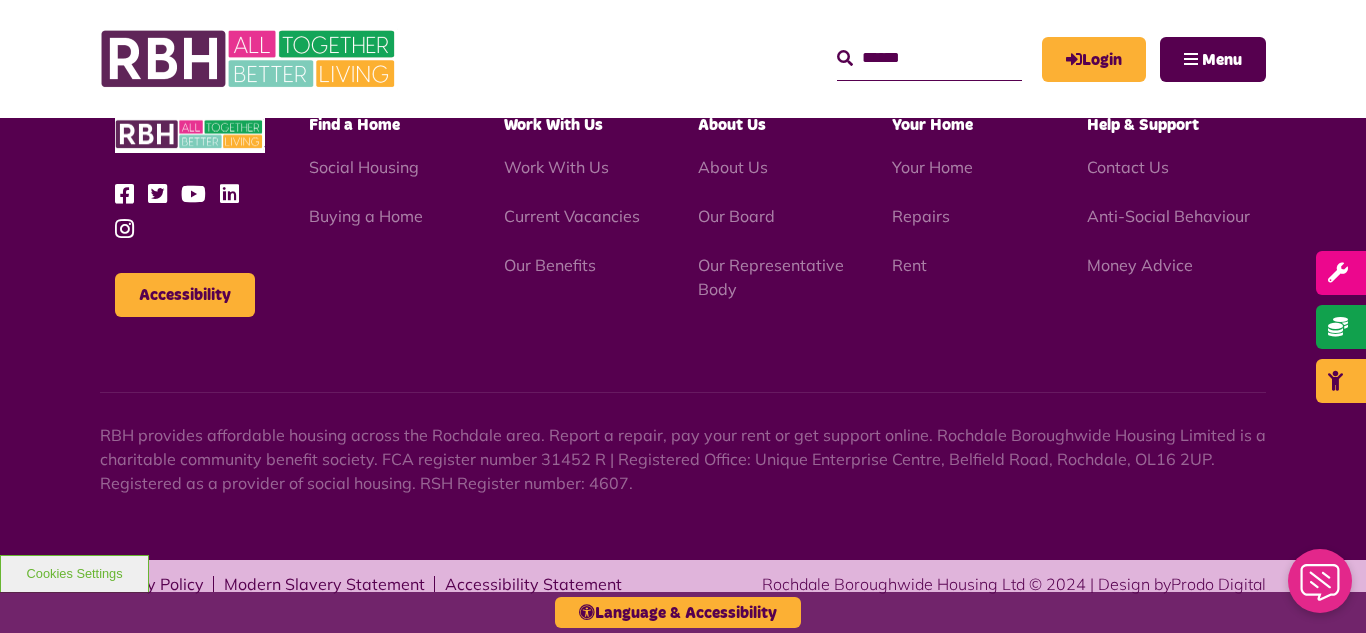 scroll, scrollTop: 2381, scrollLeft: 0, axis: vertical 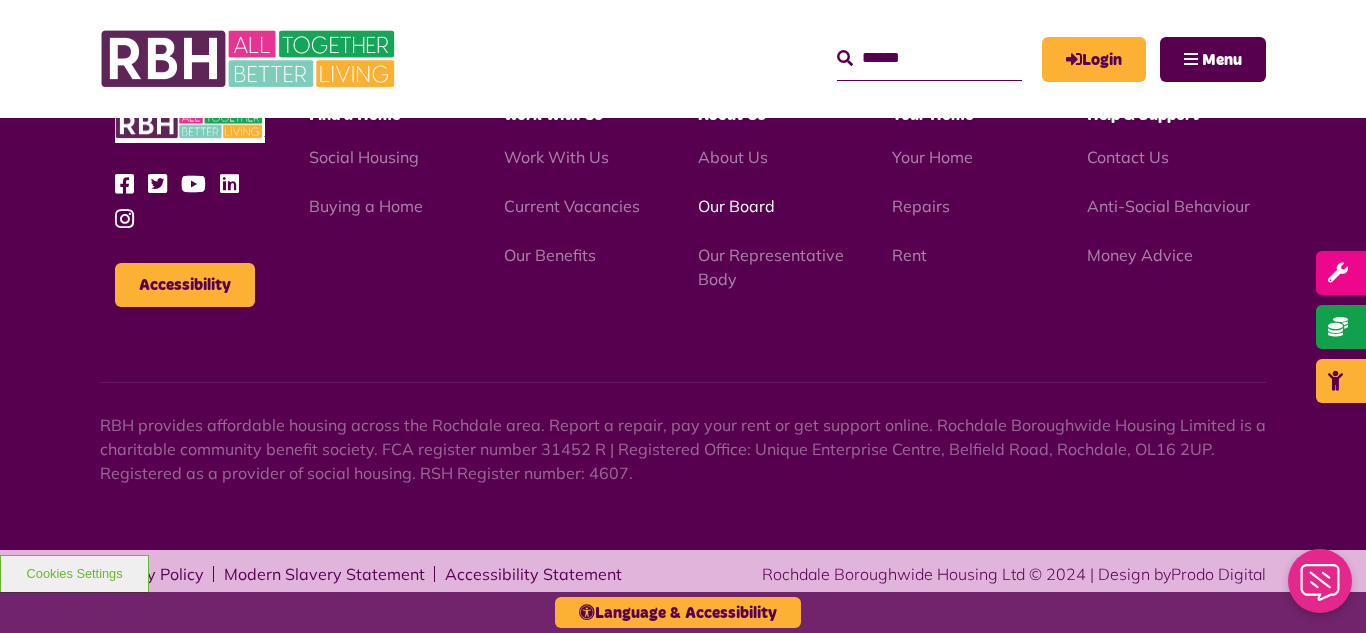 click on "Our Board" at bounding box center (736, 206) 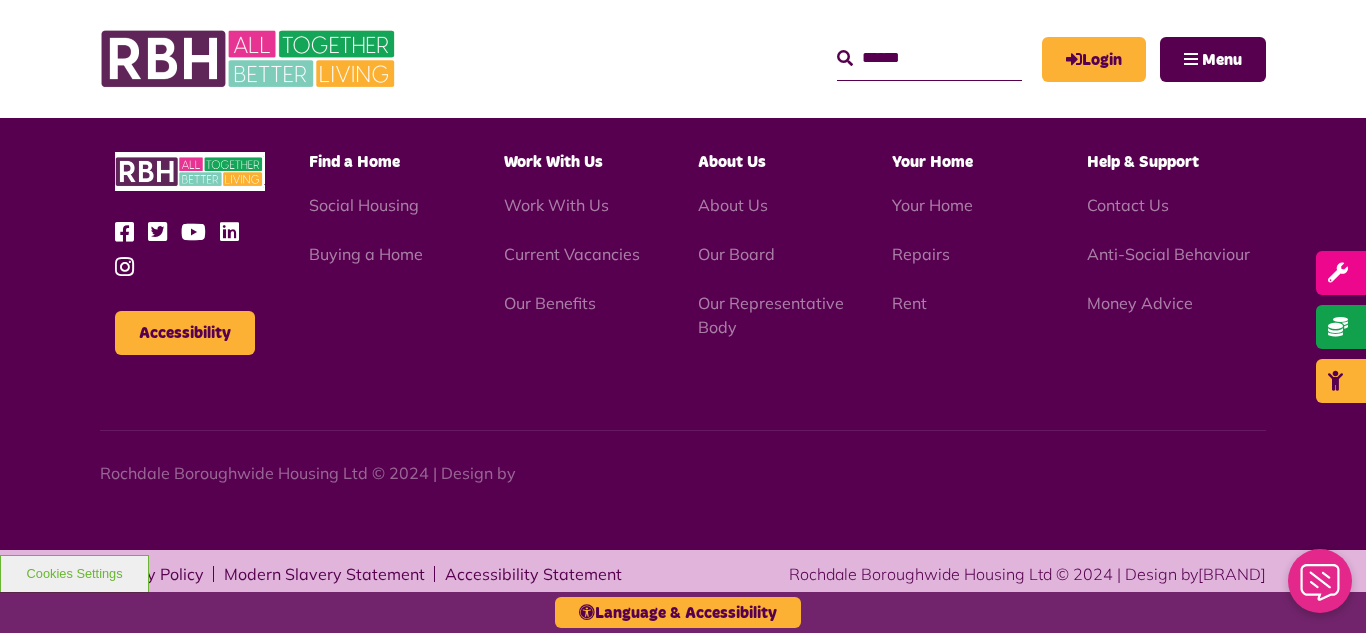 scroll, scrollTop: 5252, scrollLeft: 0, axis: vertical 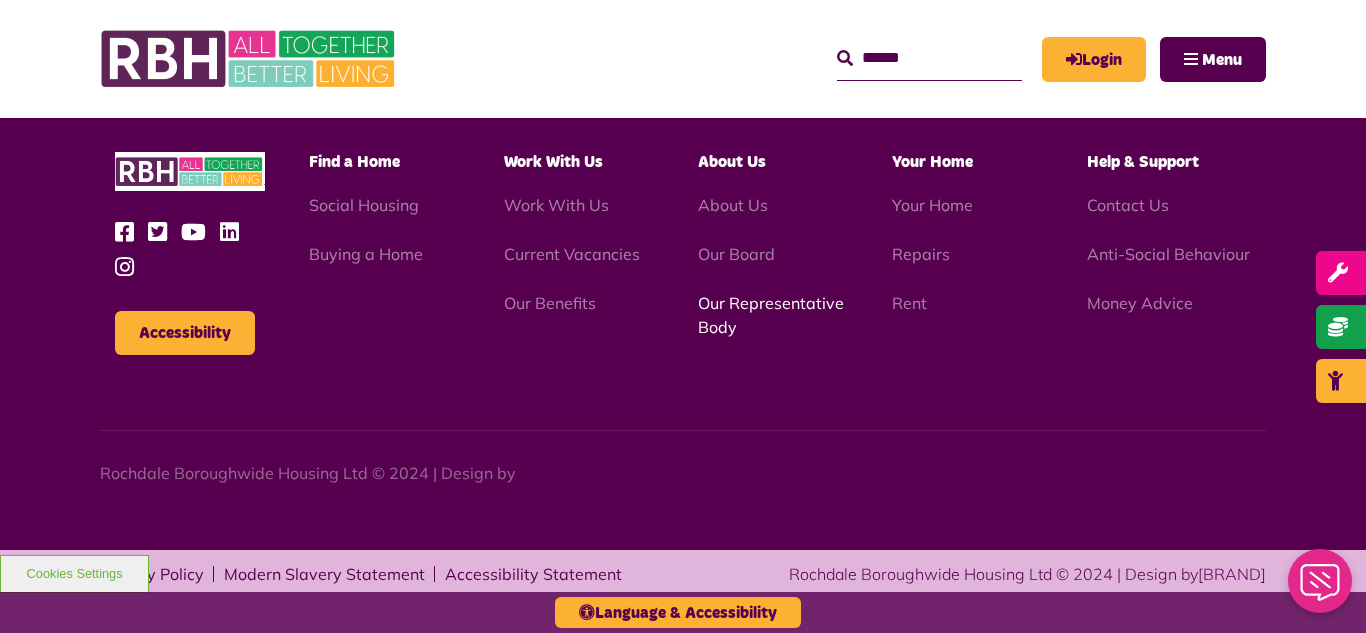click on "Our Representative Body" at bounding box center [771, 315] 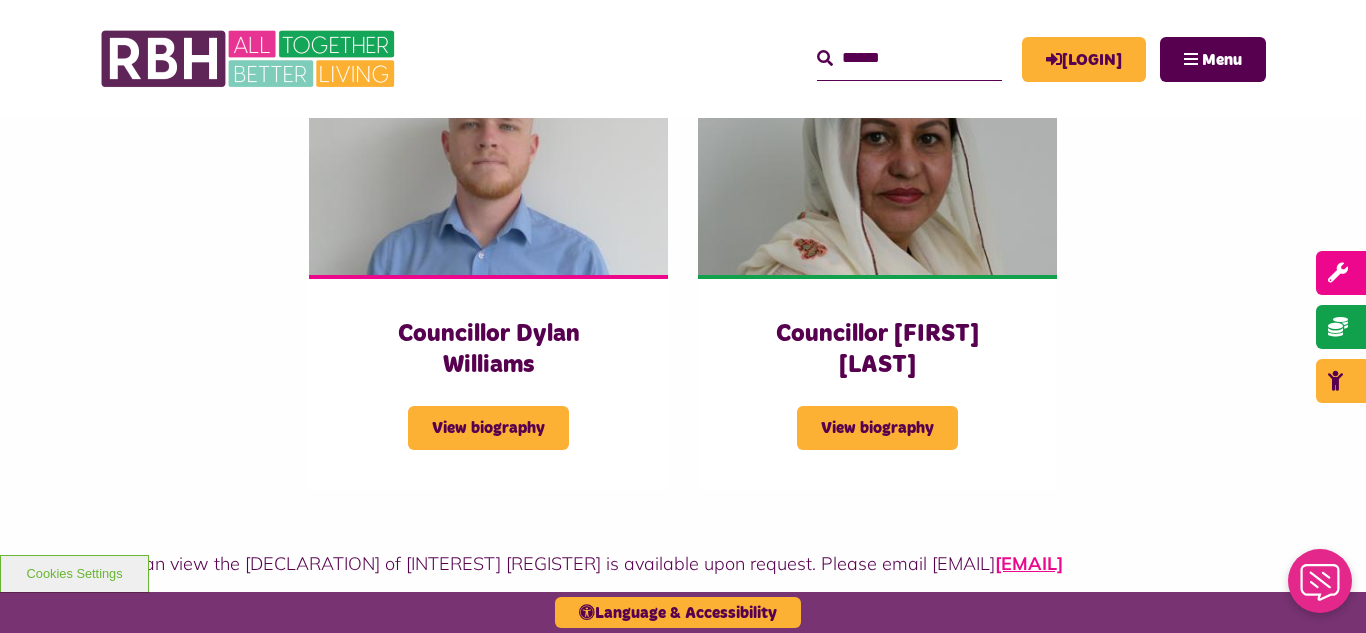 scroll, scrollTop: 5400, scrollLeft: 0, axis: vertical 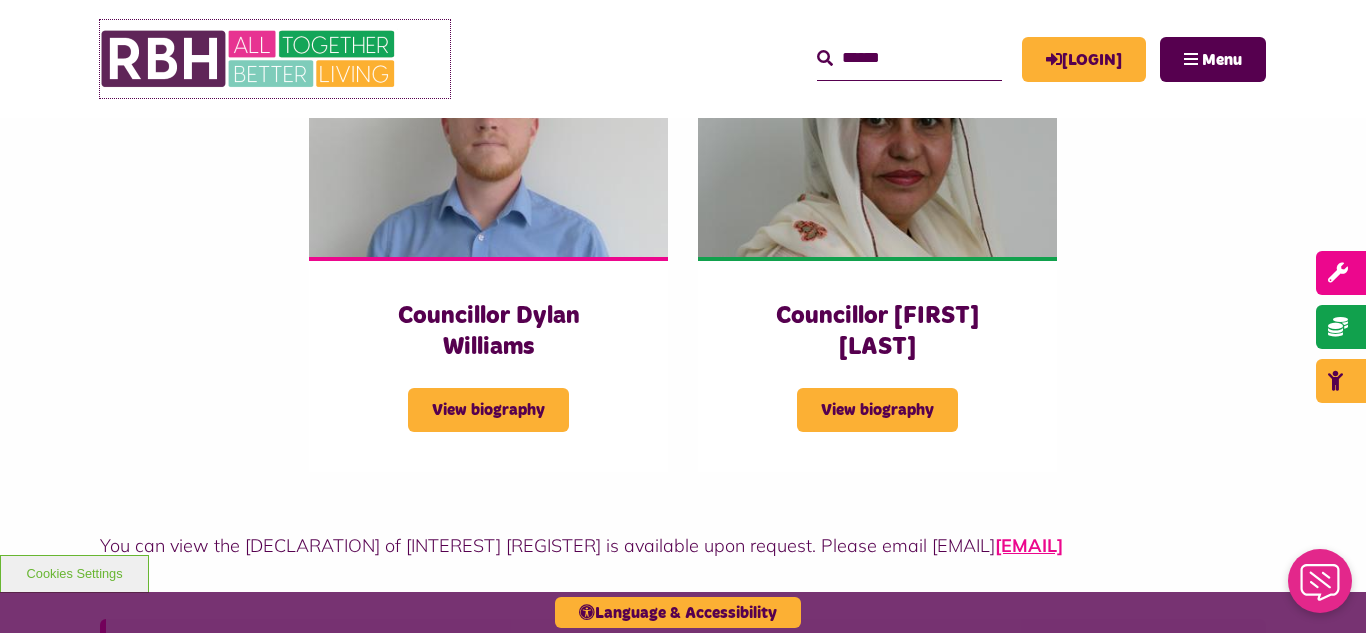 click at bounding box center (250, 59) 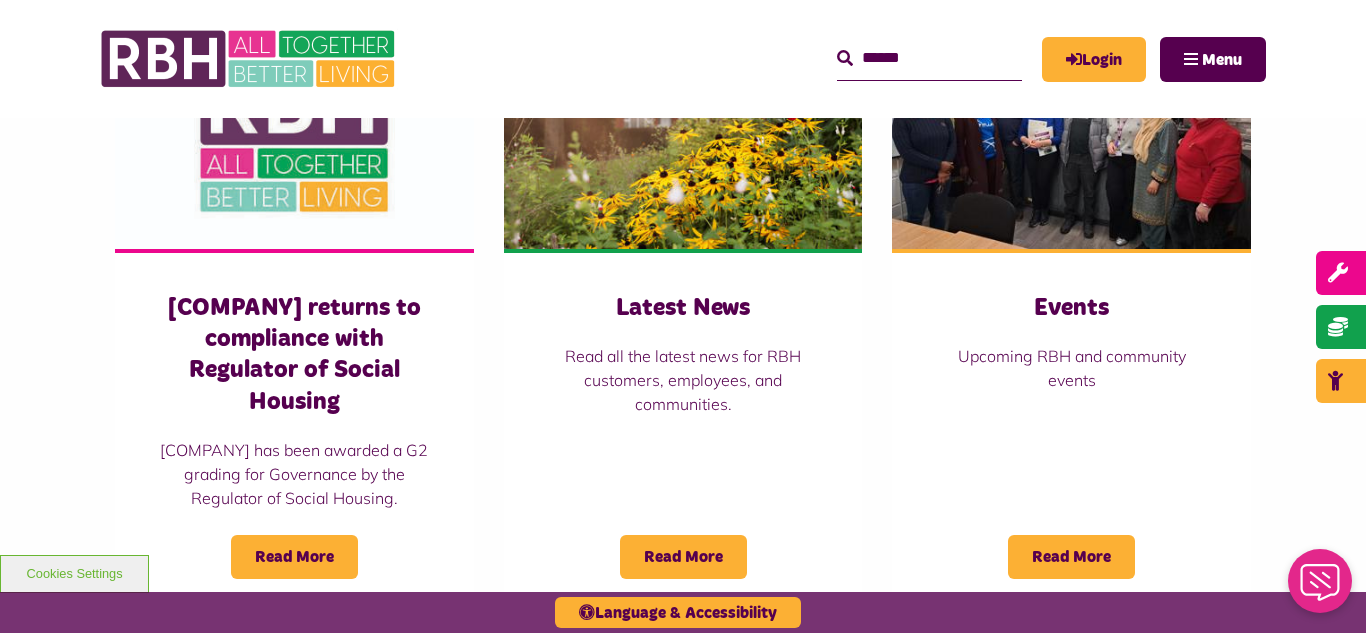 scroll, scrollTop: 1480, scrollLeft: 0, axis: vertical 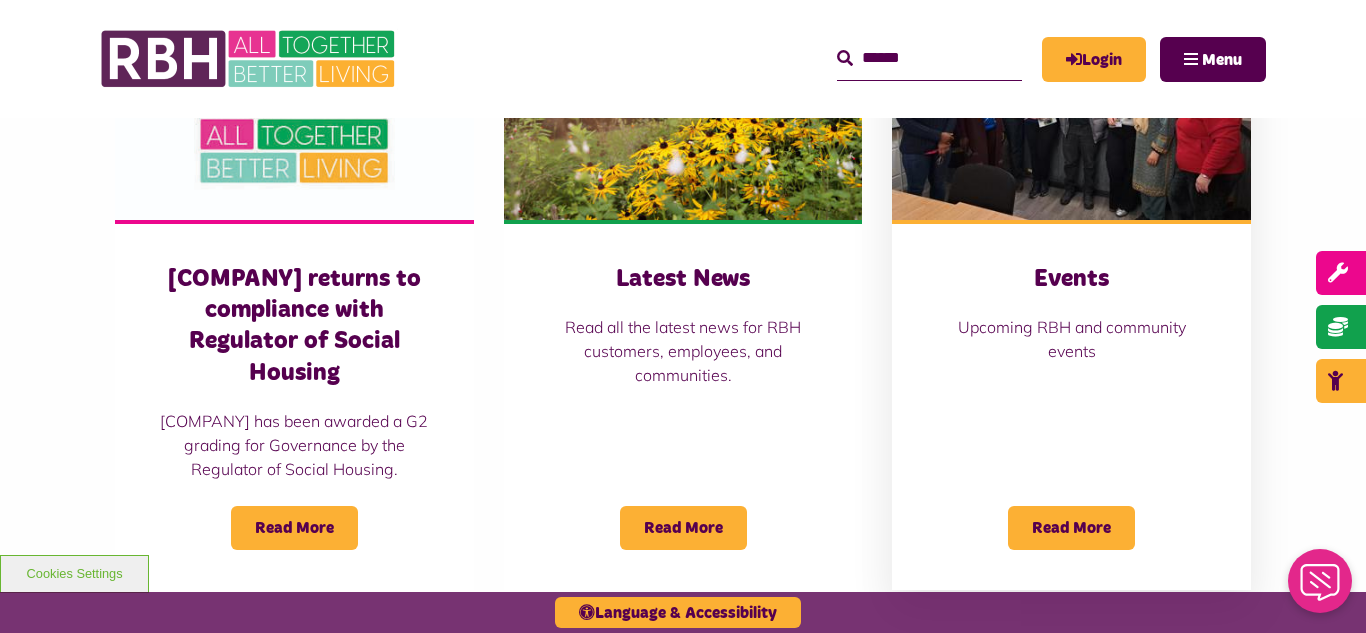 click at bounding box center [1071, 108] 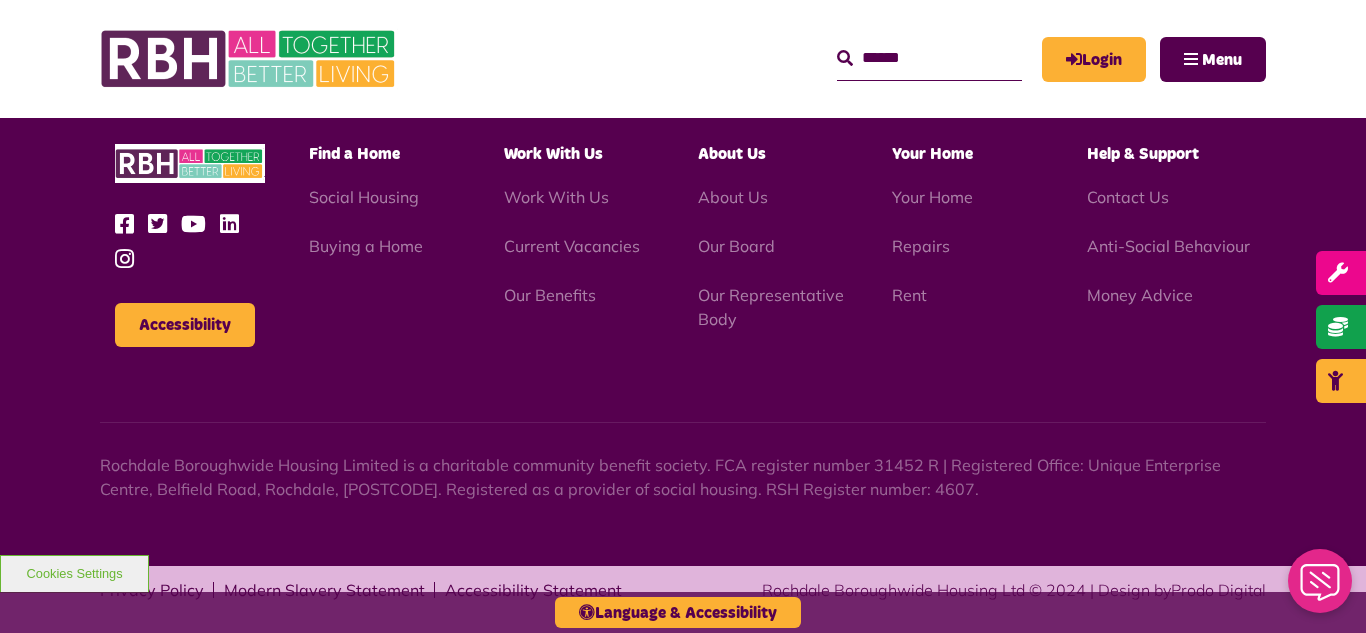 scroll, scrollTop: 1875, scrollLeft: 0, axis: vertical 